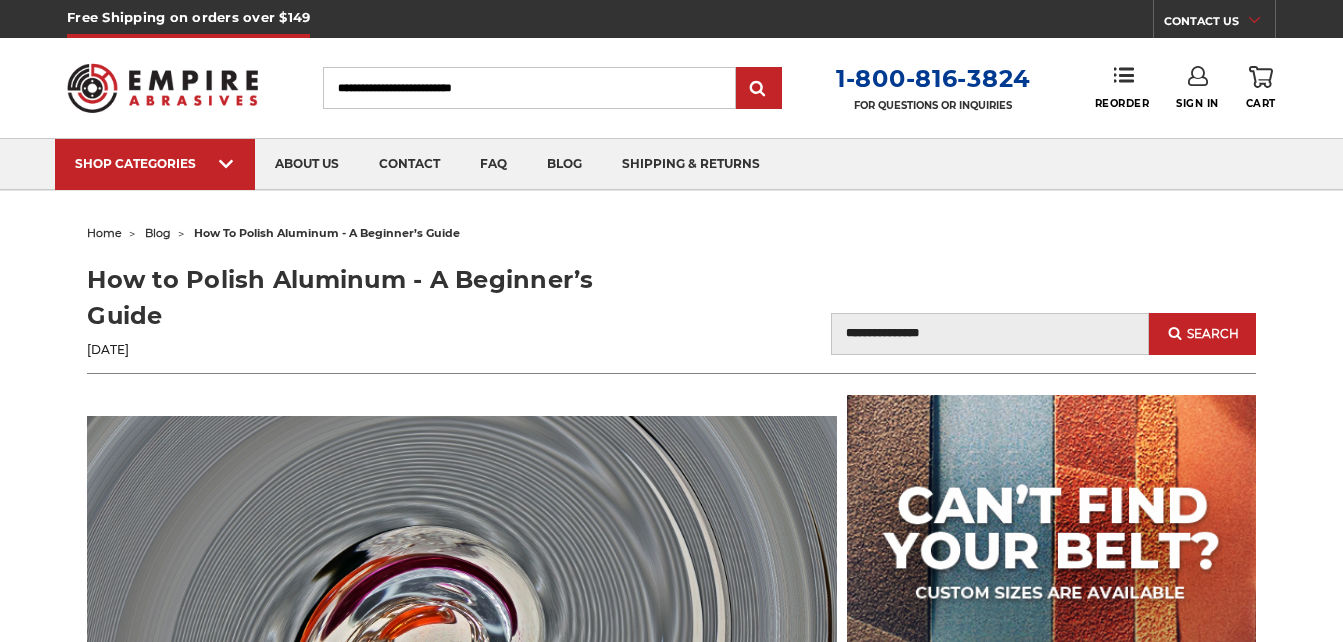 scroll, scrollTop: 0, scrollLeft: 0, axis: both 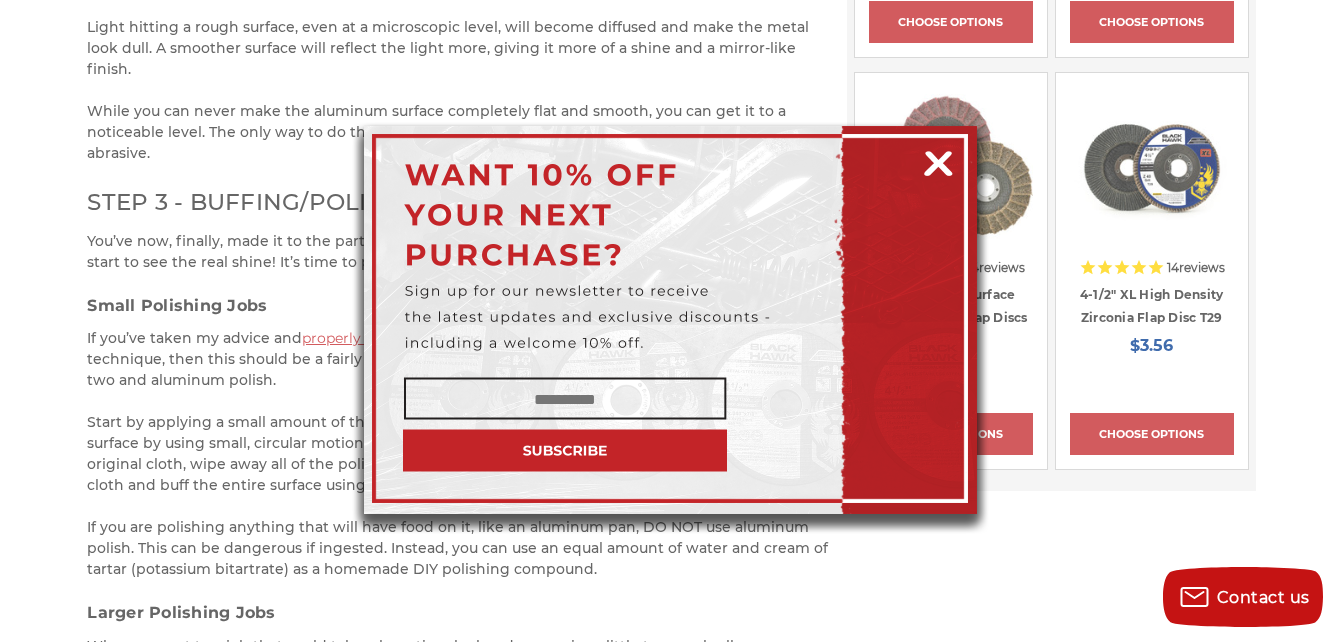 click at bounding box center [938, 160] 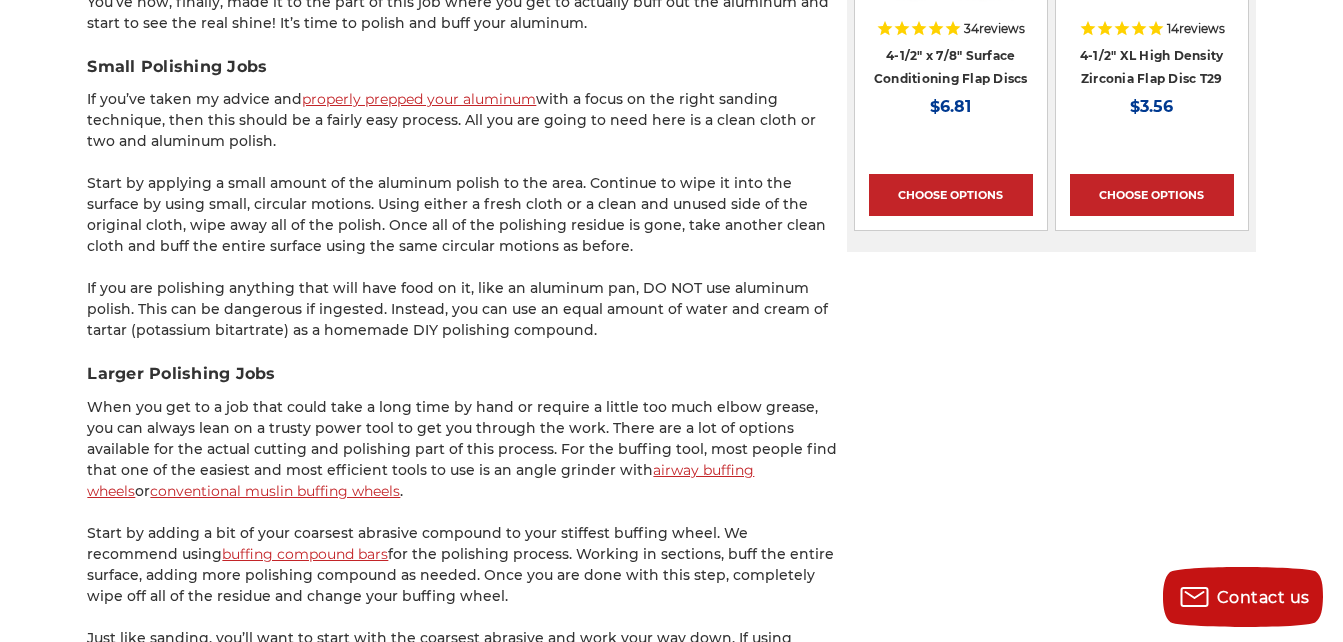scroll, scrollTop: 2730, scrollLeft: 0, axis: vertical 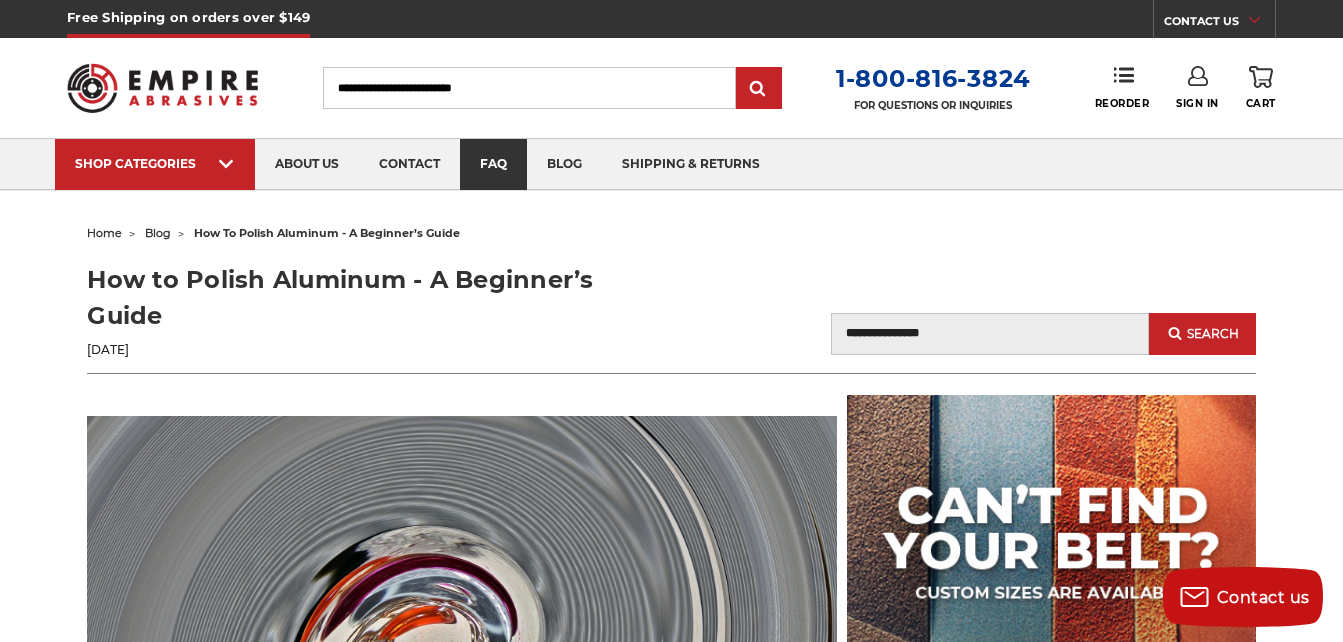 click on "faq" at bounding box center [493, 164] 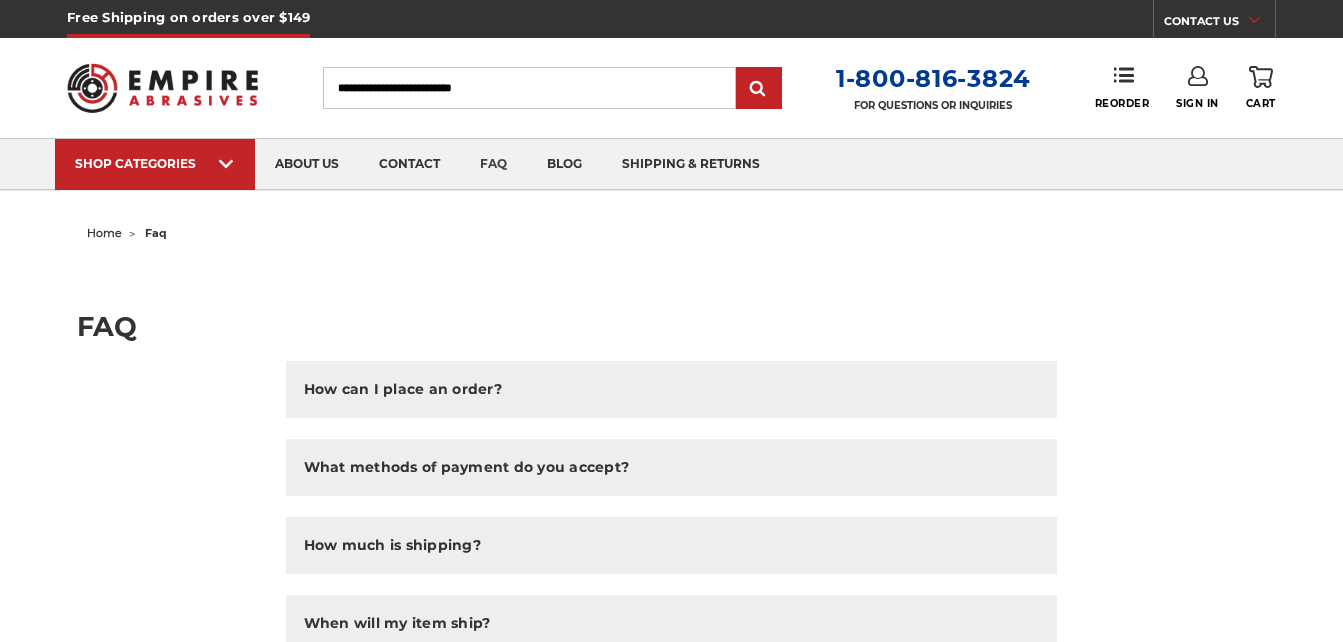 scroll, scrollTop: 0, scrollLeft: 0, axis: both 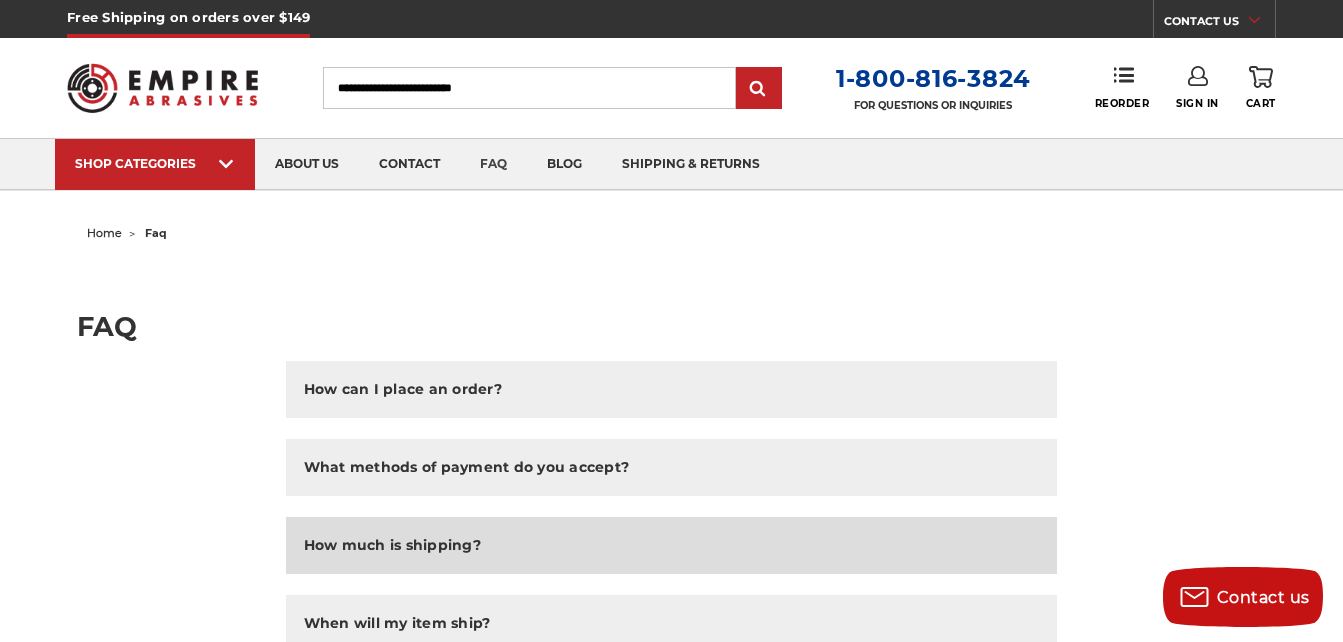 click on "How much is shipping?" at bounding box center [392, 545] 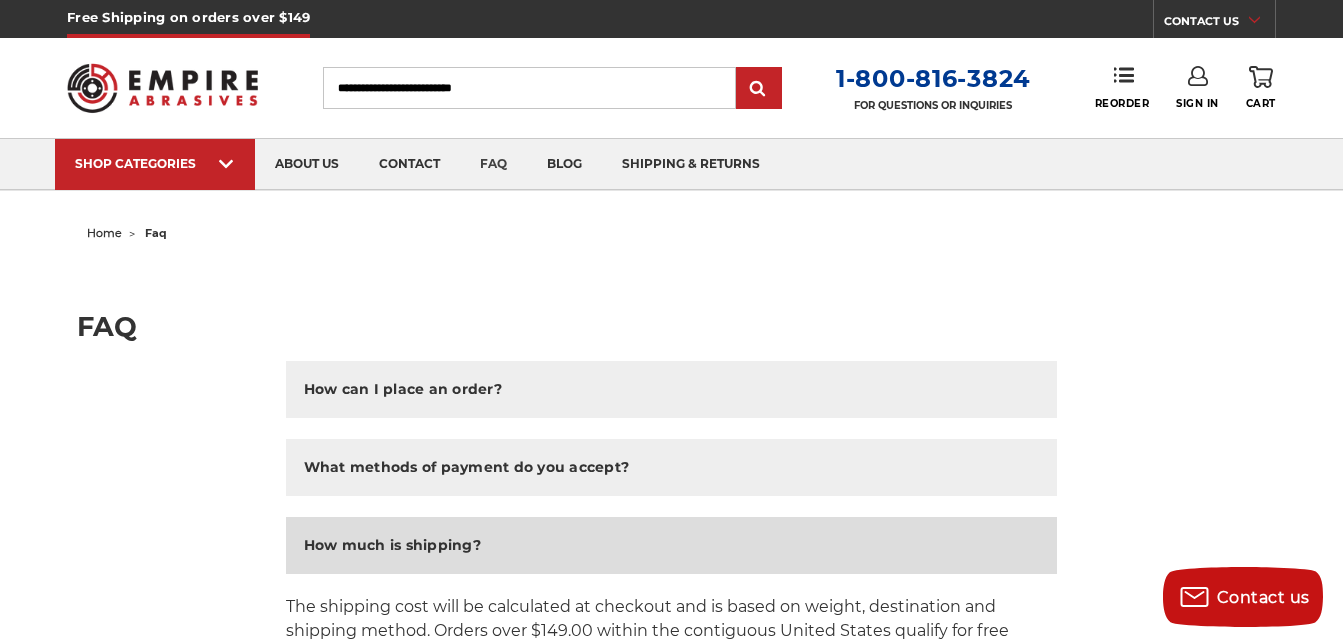 click on "How much is shipping?" at bounding box center [392, 545] 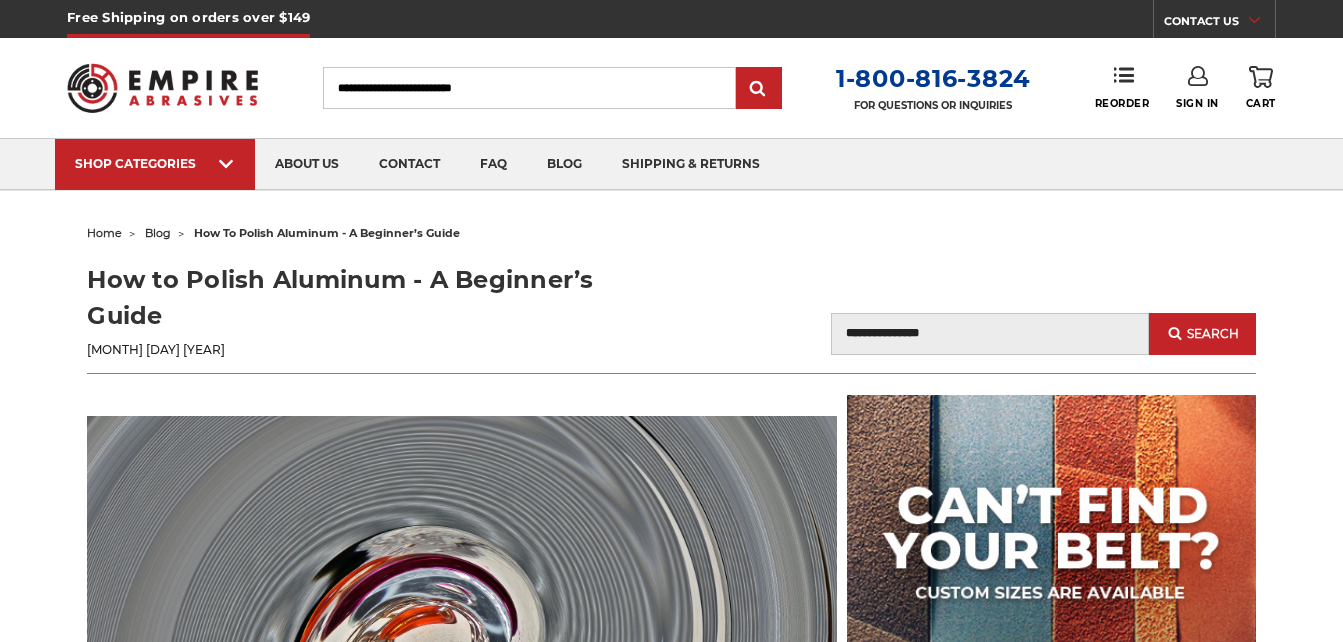scroll, scrollTop: 0, scrollLeft: 0, axis: both 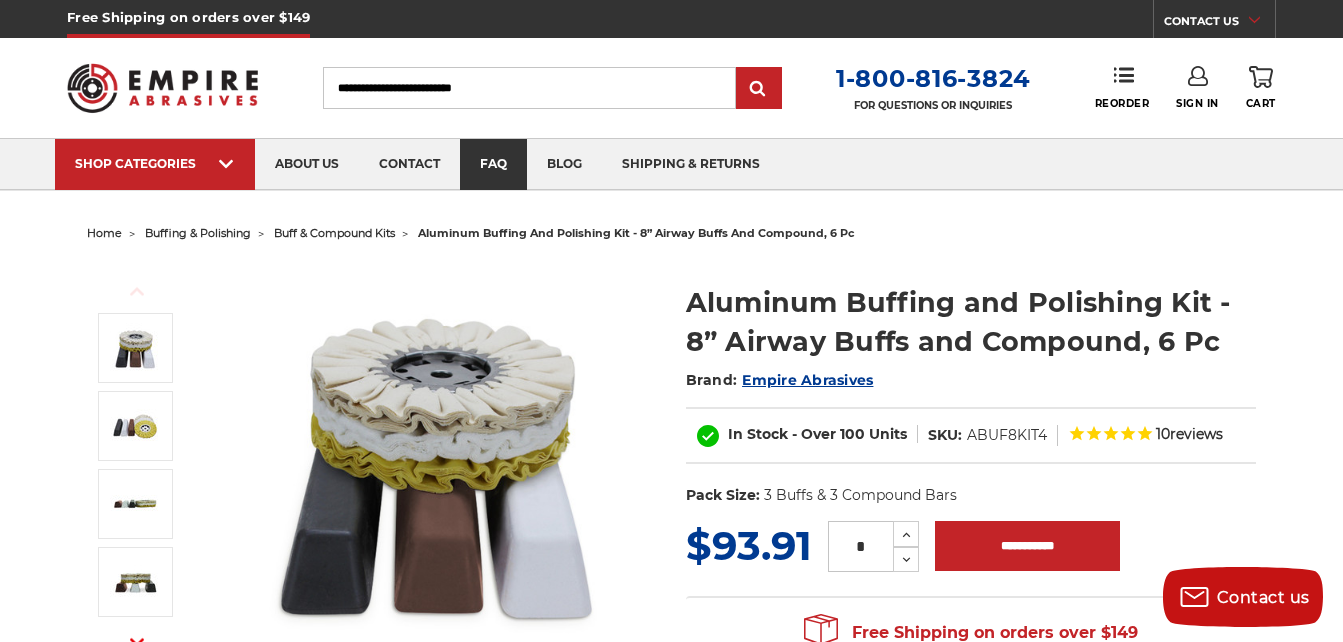 click on "faq" at bounding box center [493, 164] 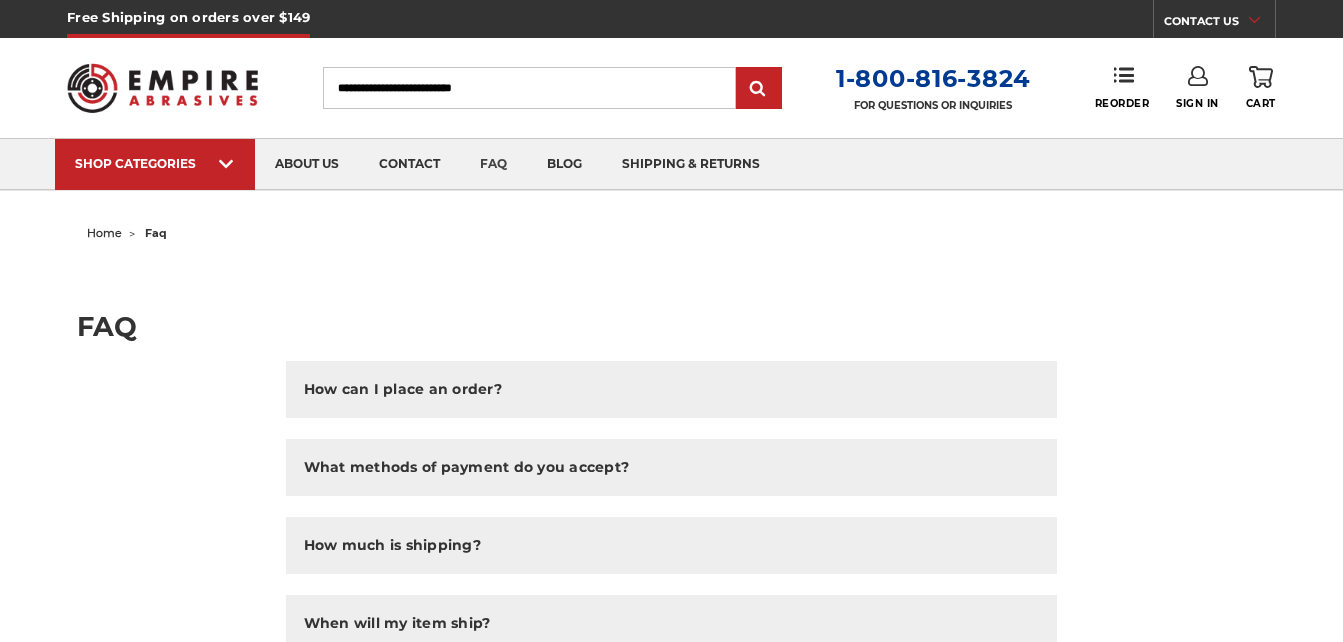 scroll, scrollTop: 0, scrollLeft: 0, axis: both 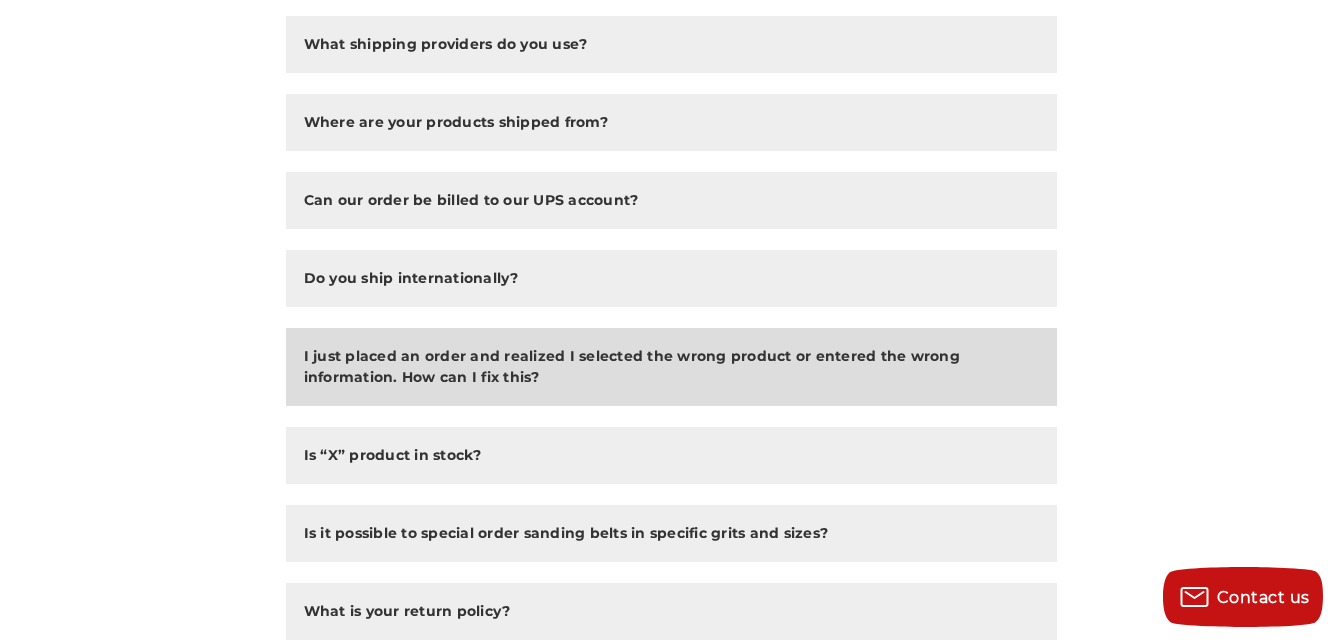 click on "I just placed an order and realized I selected the wrong product or entered the wrong information. How can I fix this?" at bounding box center (672, 367) 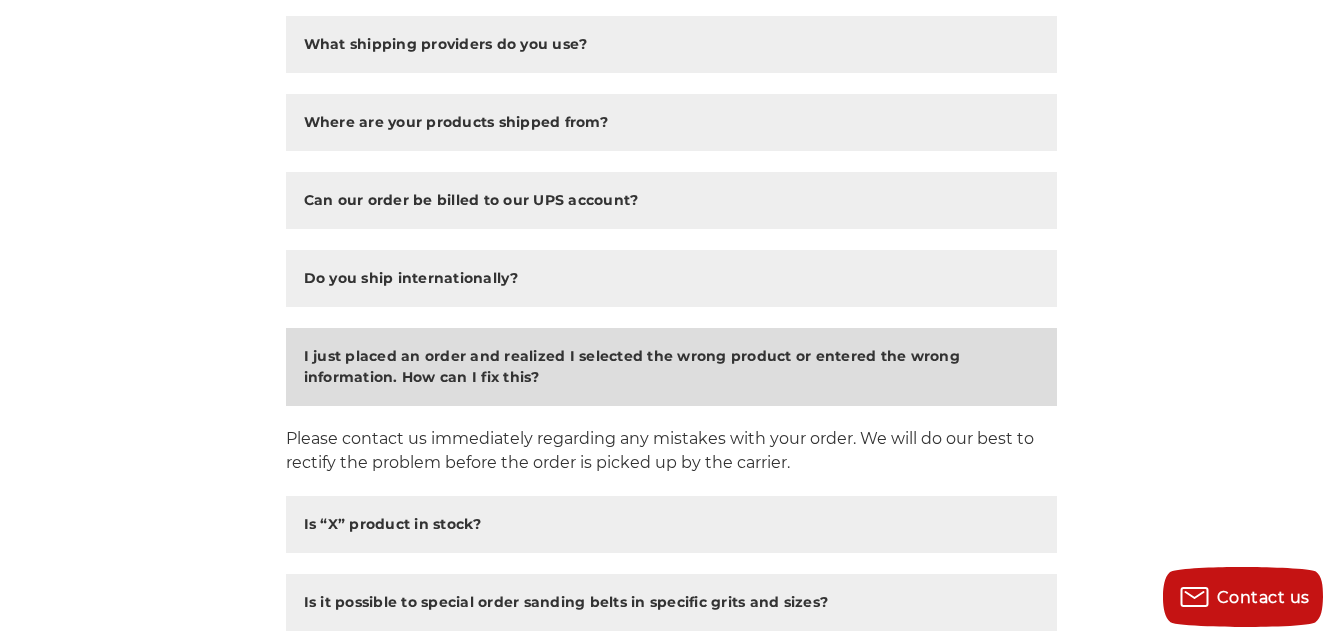 click on "I just placed an order and realized I selected the wrong product or entered the wrong information. How can I fix this?" at bounding box center (672, 367) 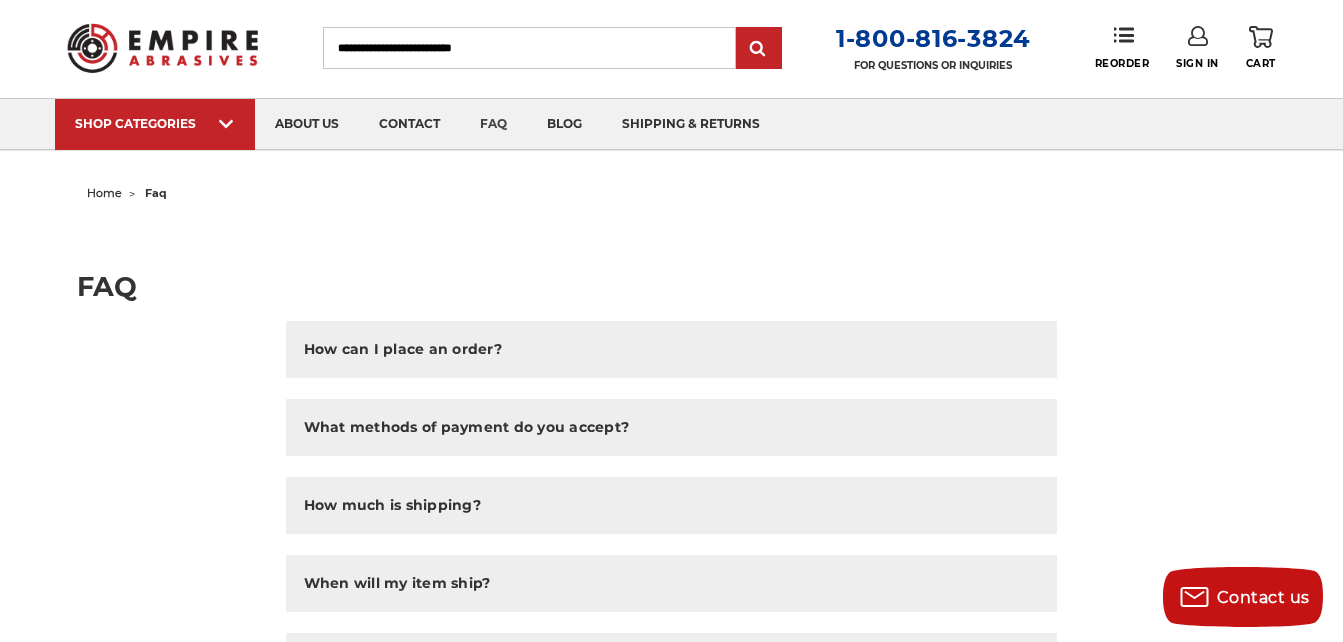 scroll, scrollTop: 0, scrollLeft: 0, axis: both 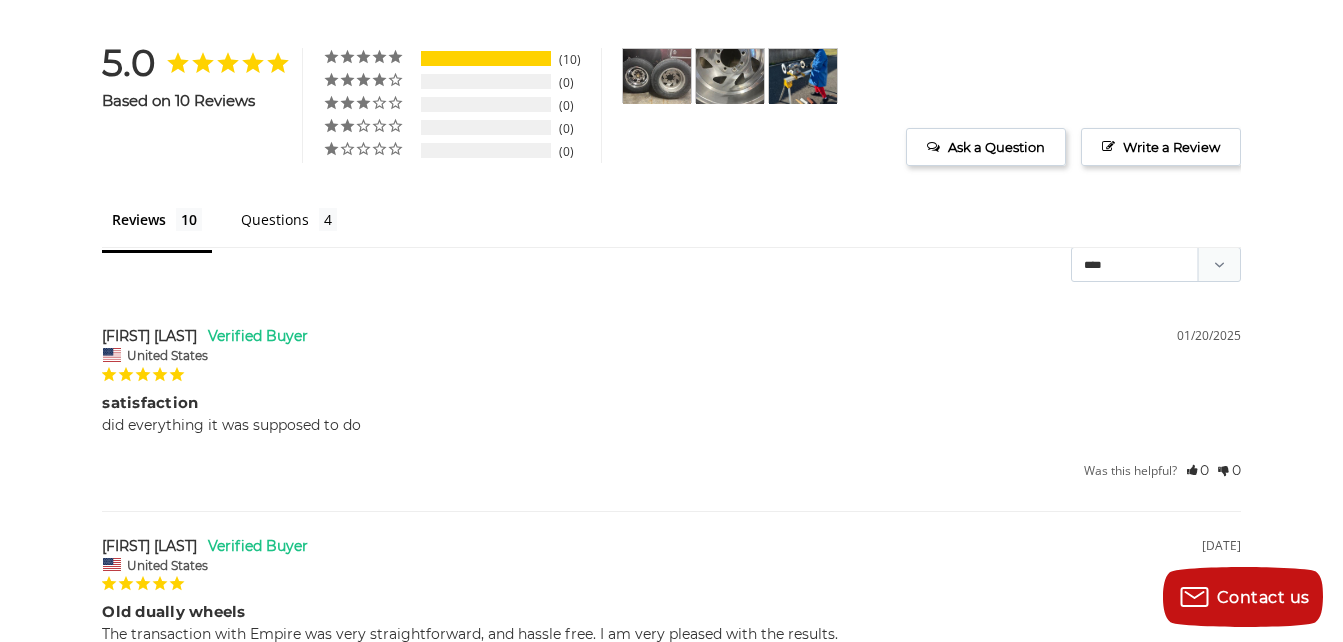 drag, startPoint x: 1357, startPoint y: 39, endPoint x: 1326, endPoint y: 63, distance: 39.20459 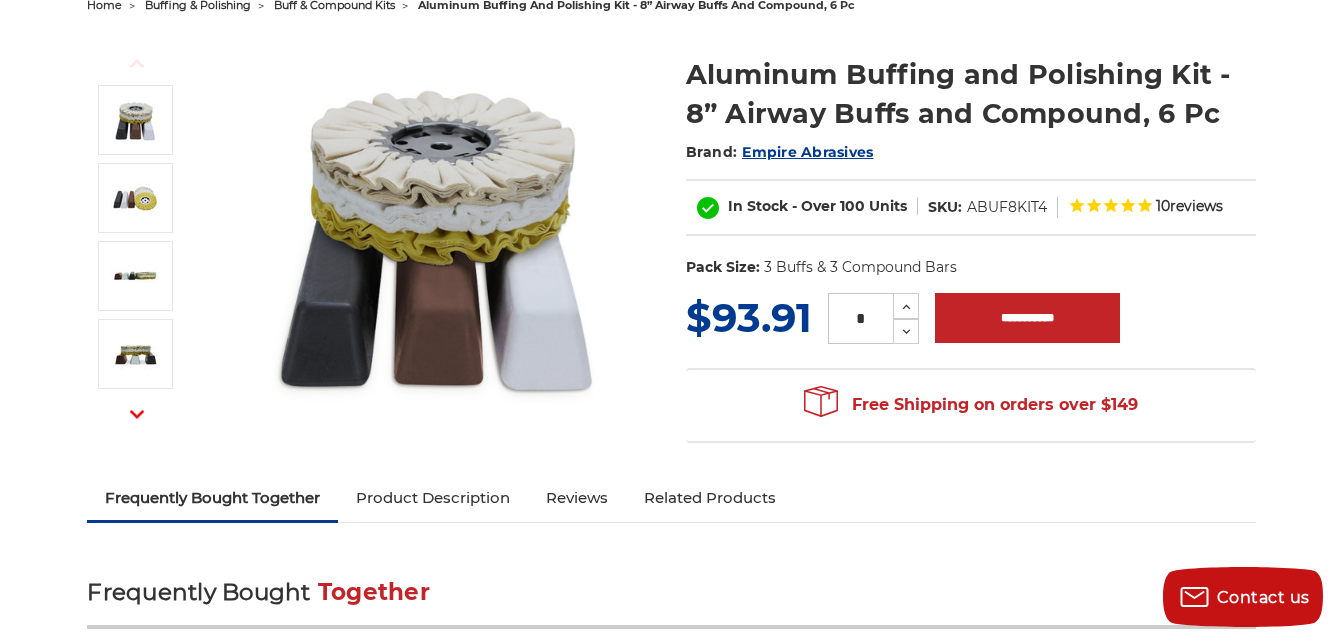 scroll, scrollTop: 0, scrollLeft: 0, axis: both 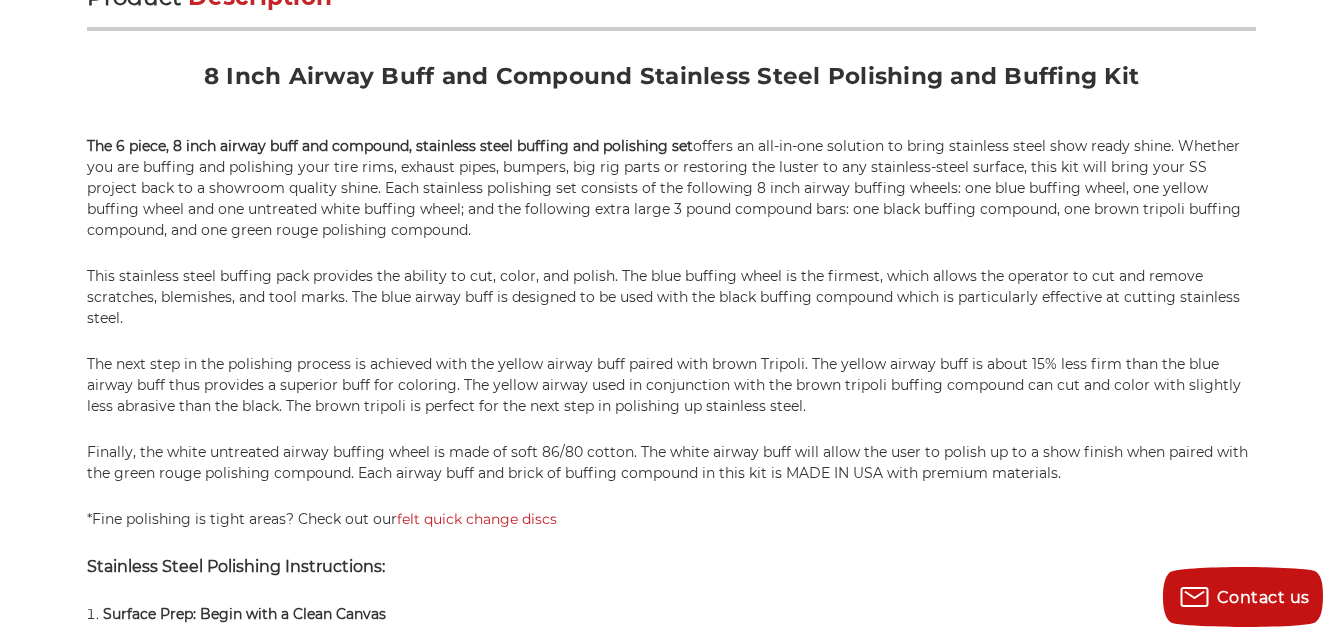 drag, startPoint x: 1351, startPoint y: 42, endPoint x: 1294, endPoint y: 41, distance: 57.00877 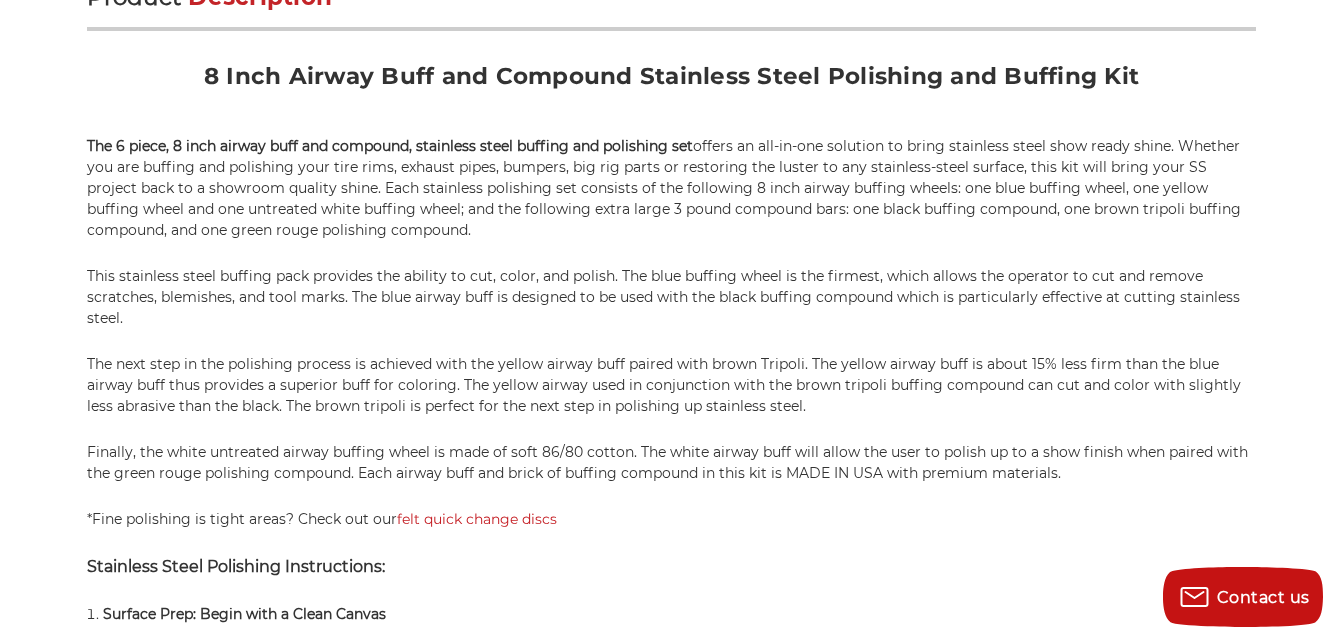 drag, startPoint x: 570, startPoint y: 470, endPoint x: 756, endPoint y: 549, distance: 202.08167 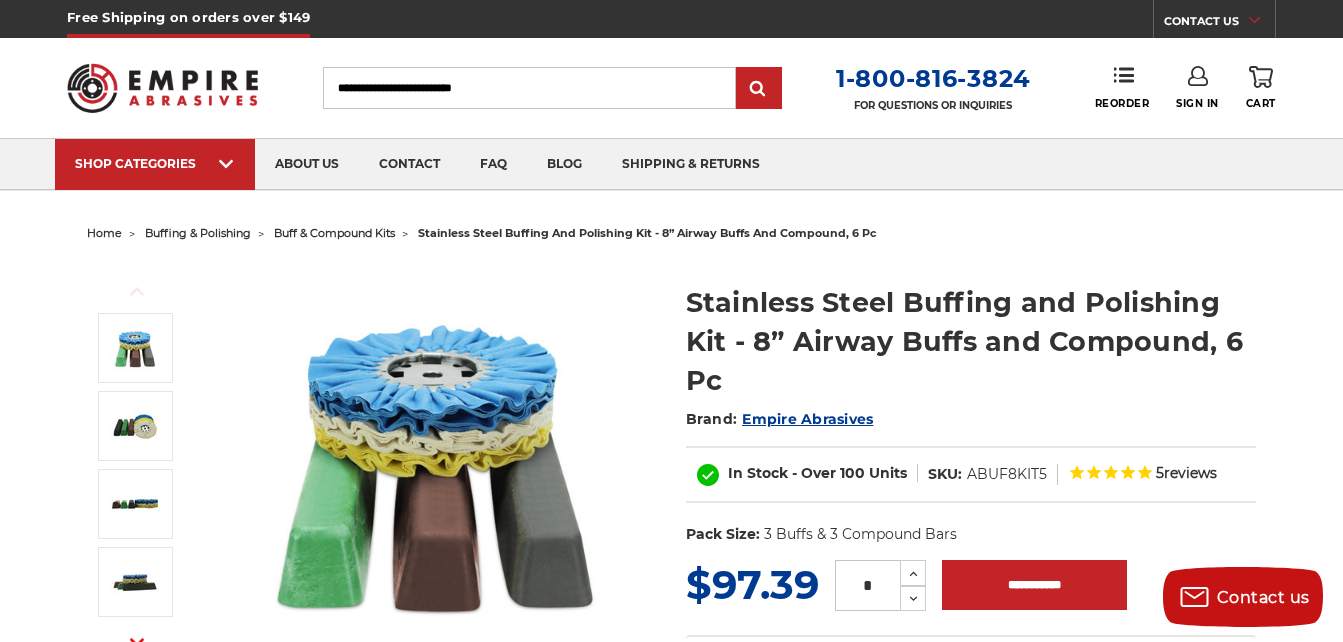 scroll, scrollTop: 1272, scrollLeft: 0, axis: vertical 